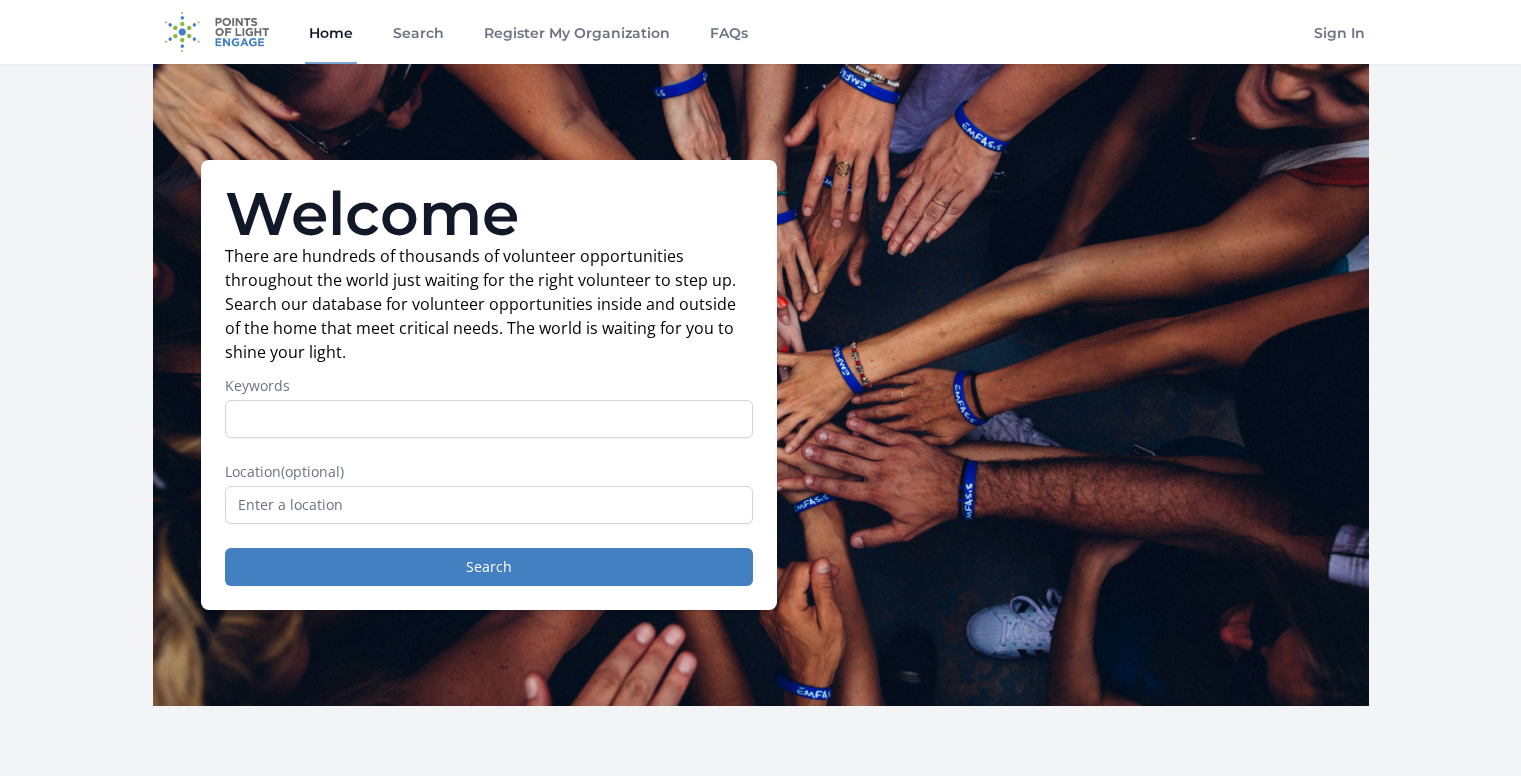 scroll, scrollTop: 0, scrollLeft: 0, axis: both 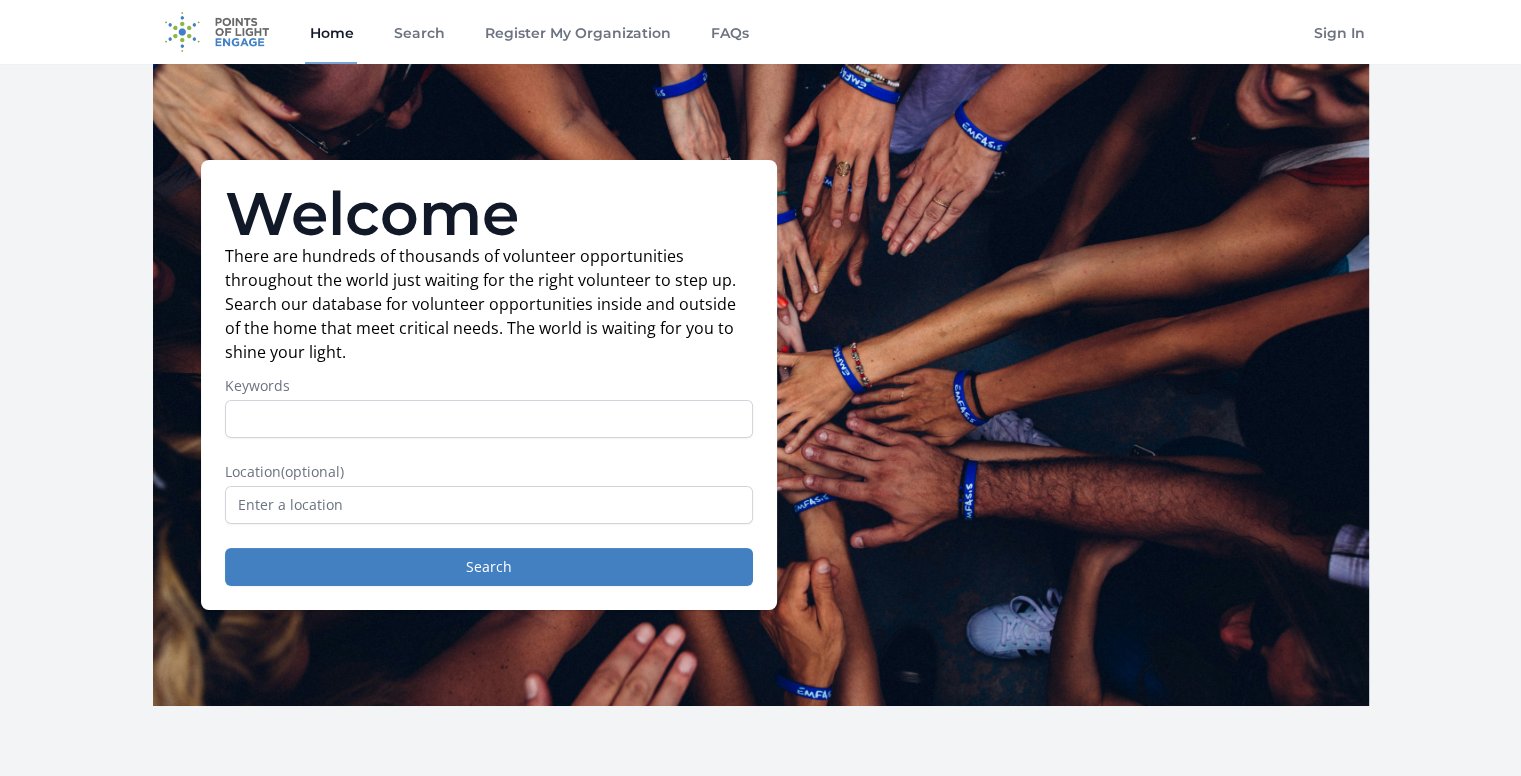 click on "Keywords" at bounding box center (489, 419) 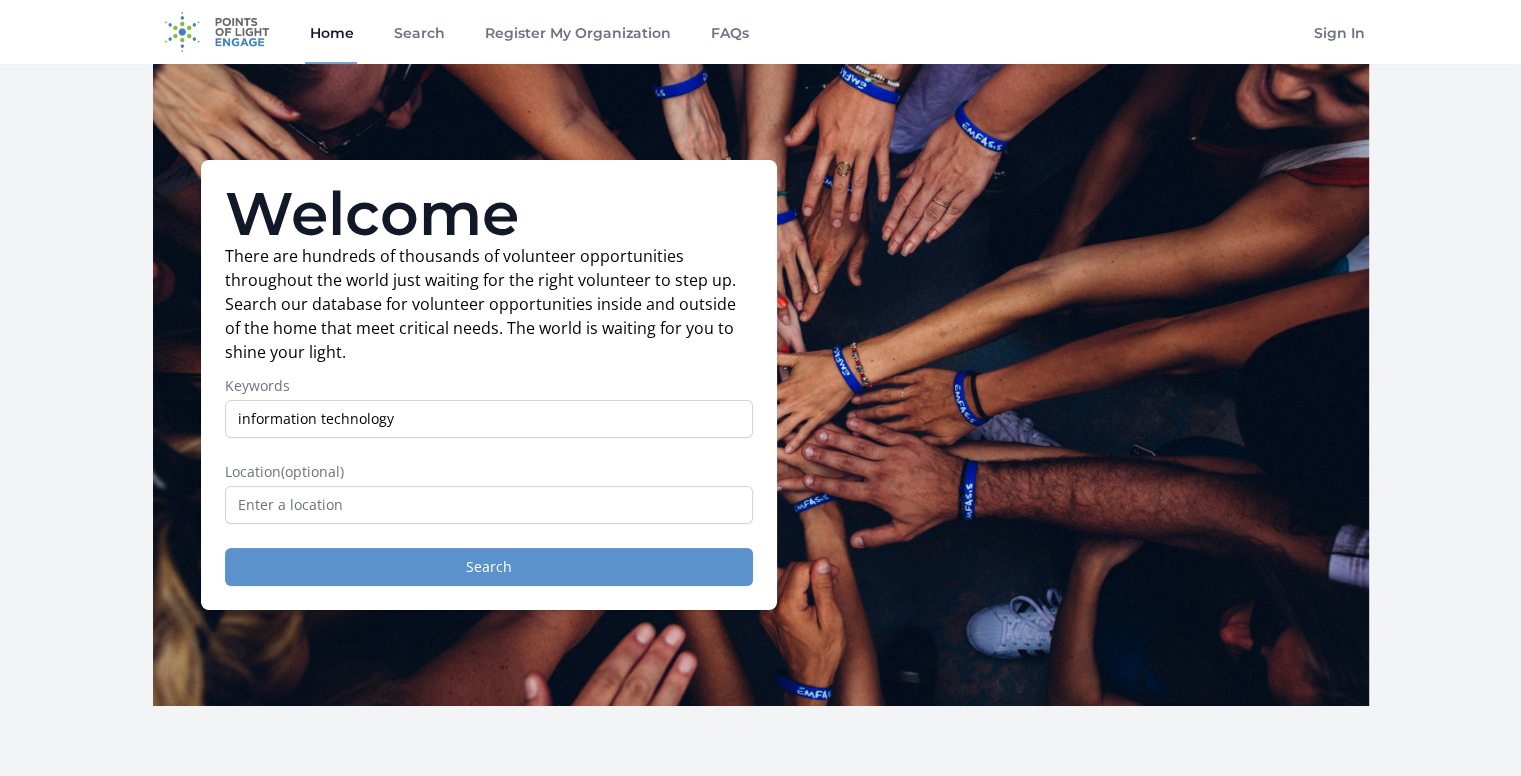 type on "information technology" 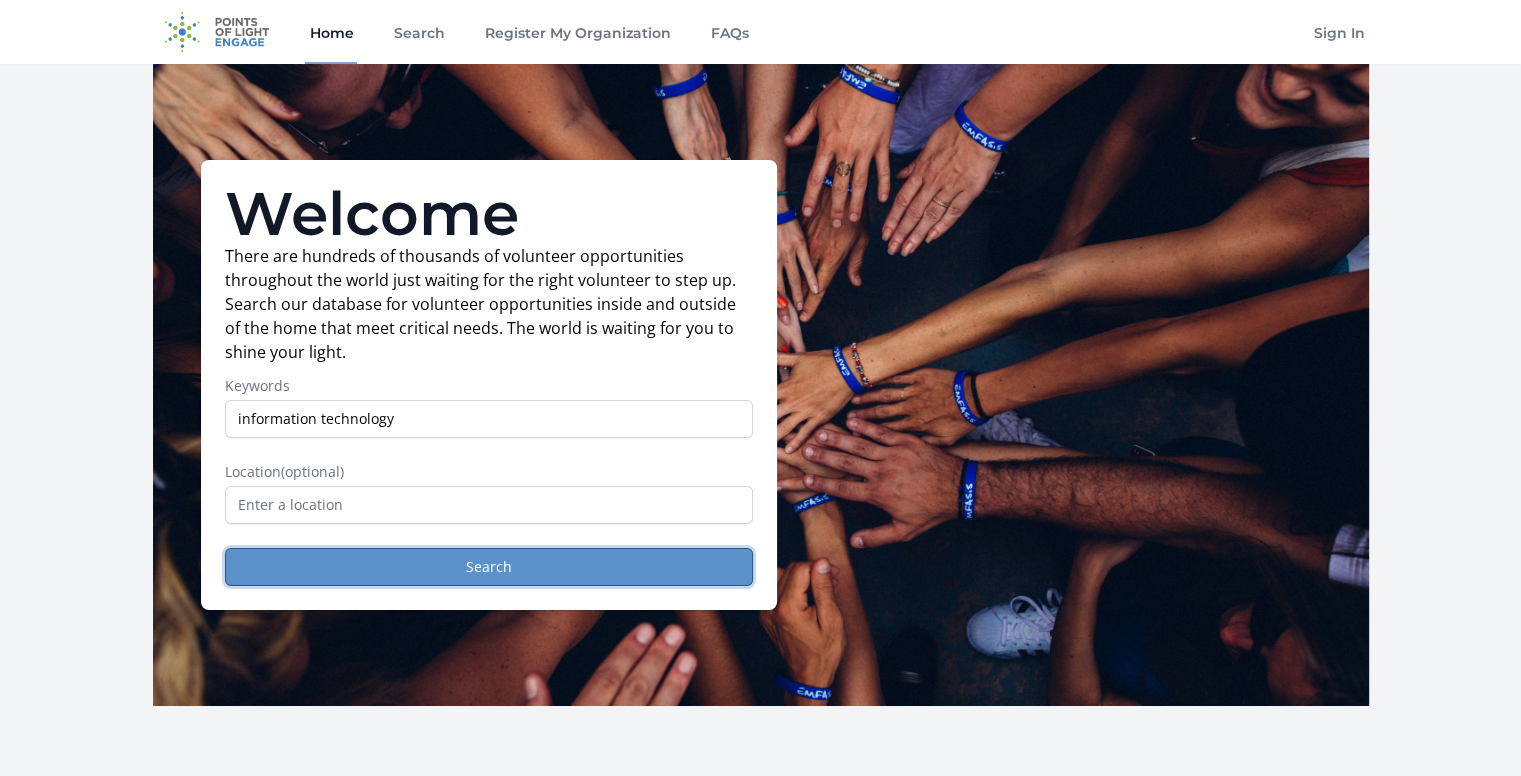 click on "Search" at bounding box center (489, 567) 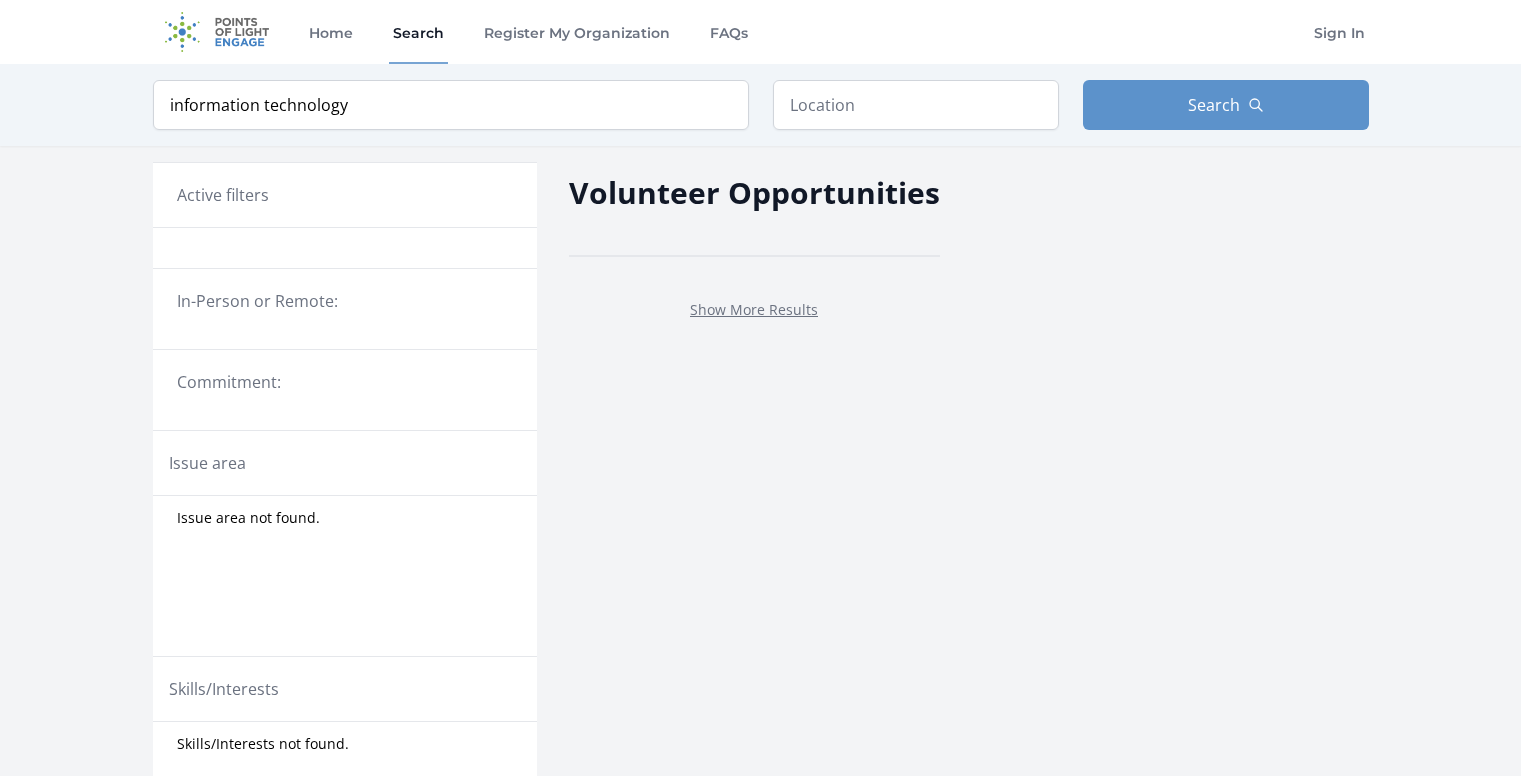 scroll, scrollTop: 0, scrollLeft: 0, axis: both 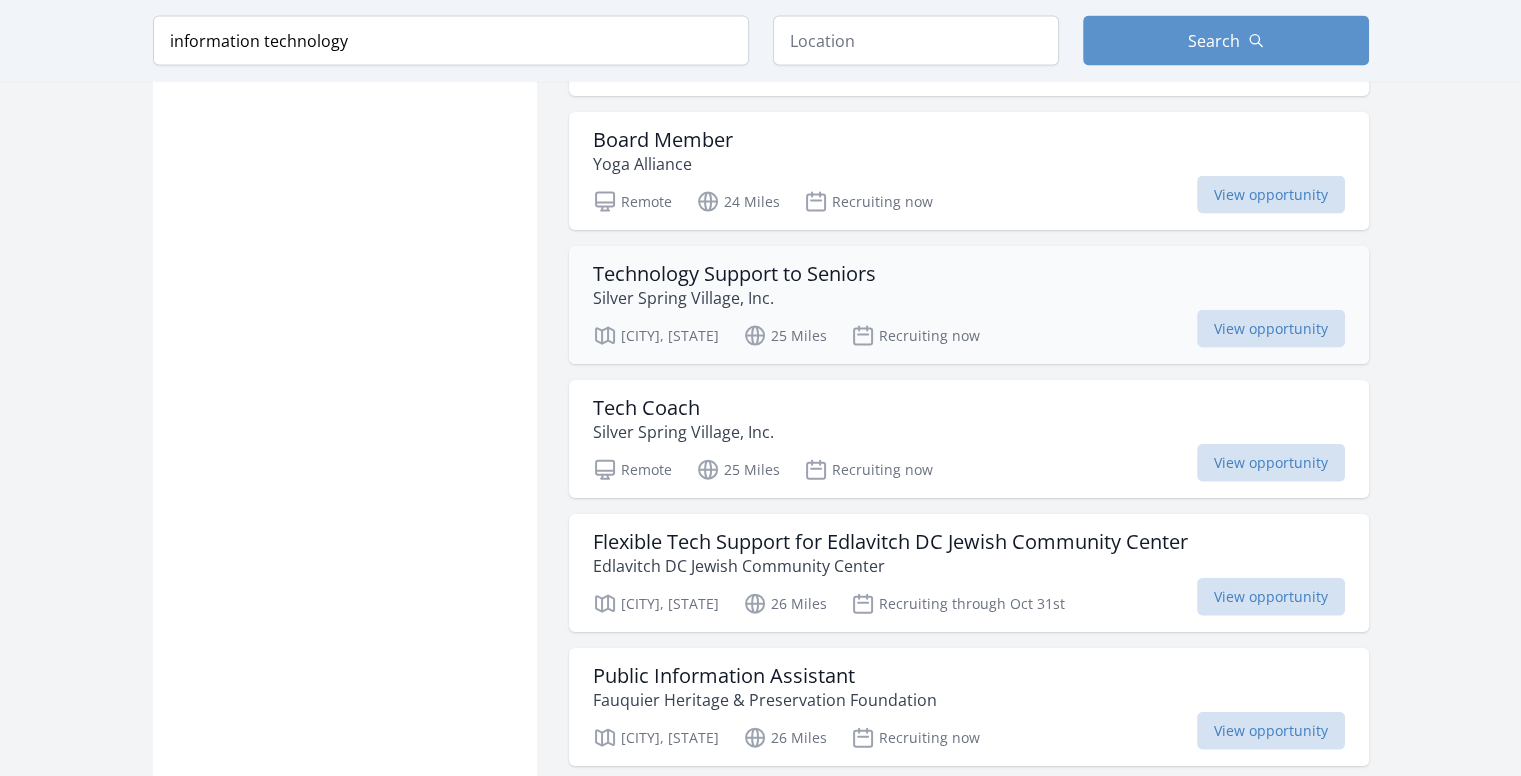 click on "Technology Support to Seniors" at bounding box center [734, 274] 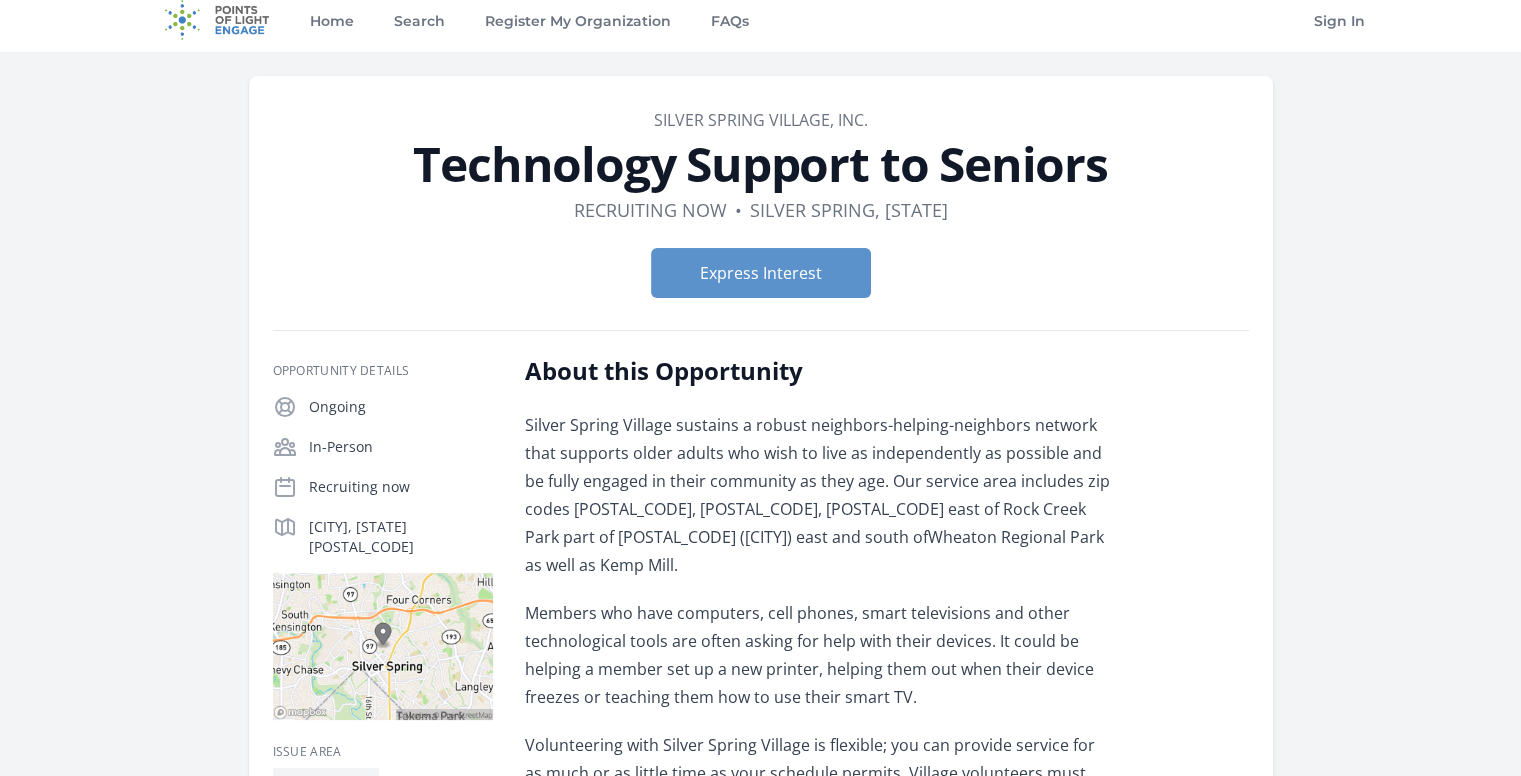 scroll, scrollTop: 0, scrollLeft: 0, axis: both 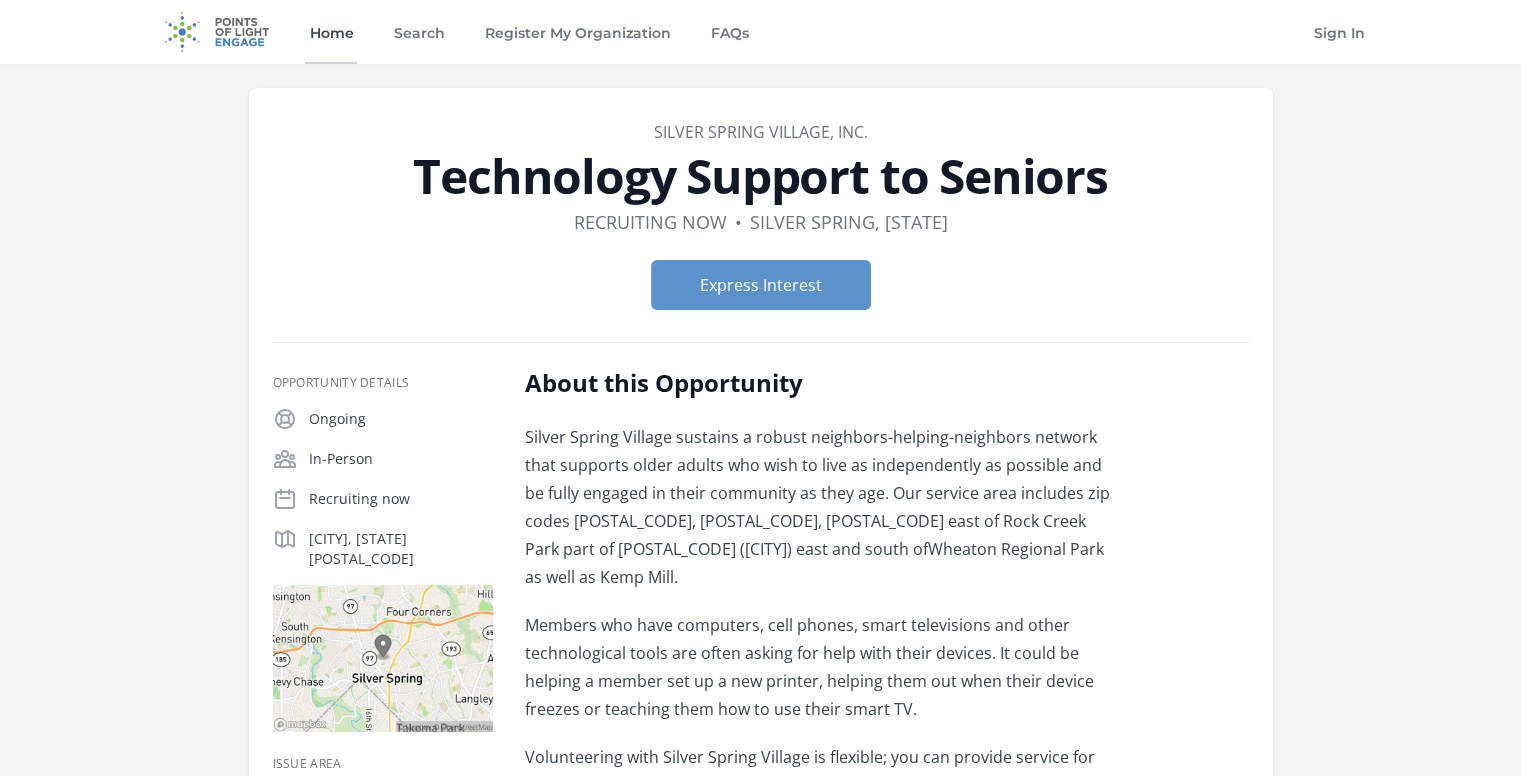 click on "Home" at bounding box center [331, 32] 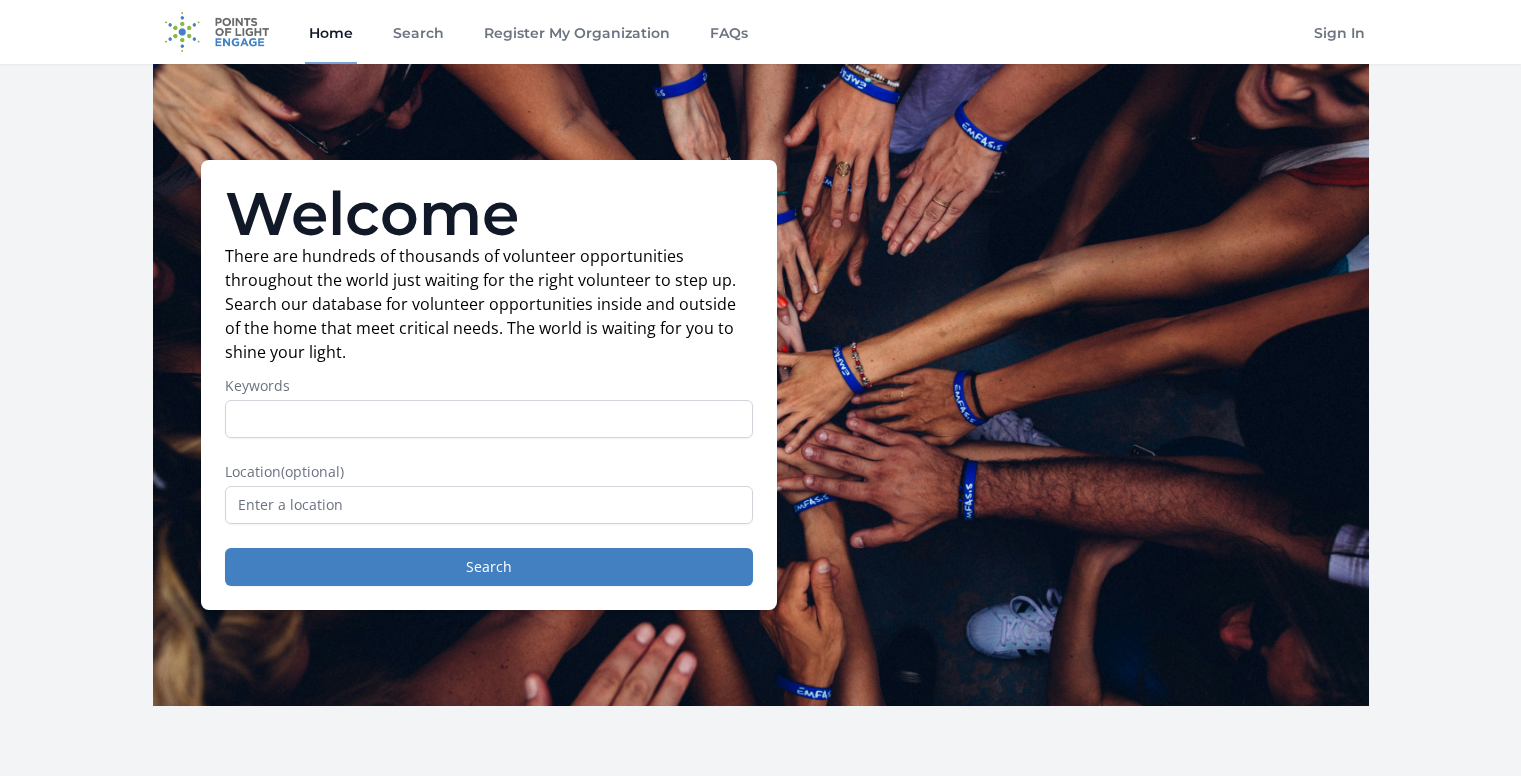 scroll, scrollTop: 0, scrollLeft: 0, axis: both 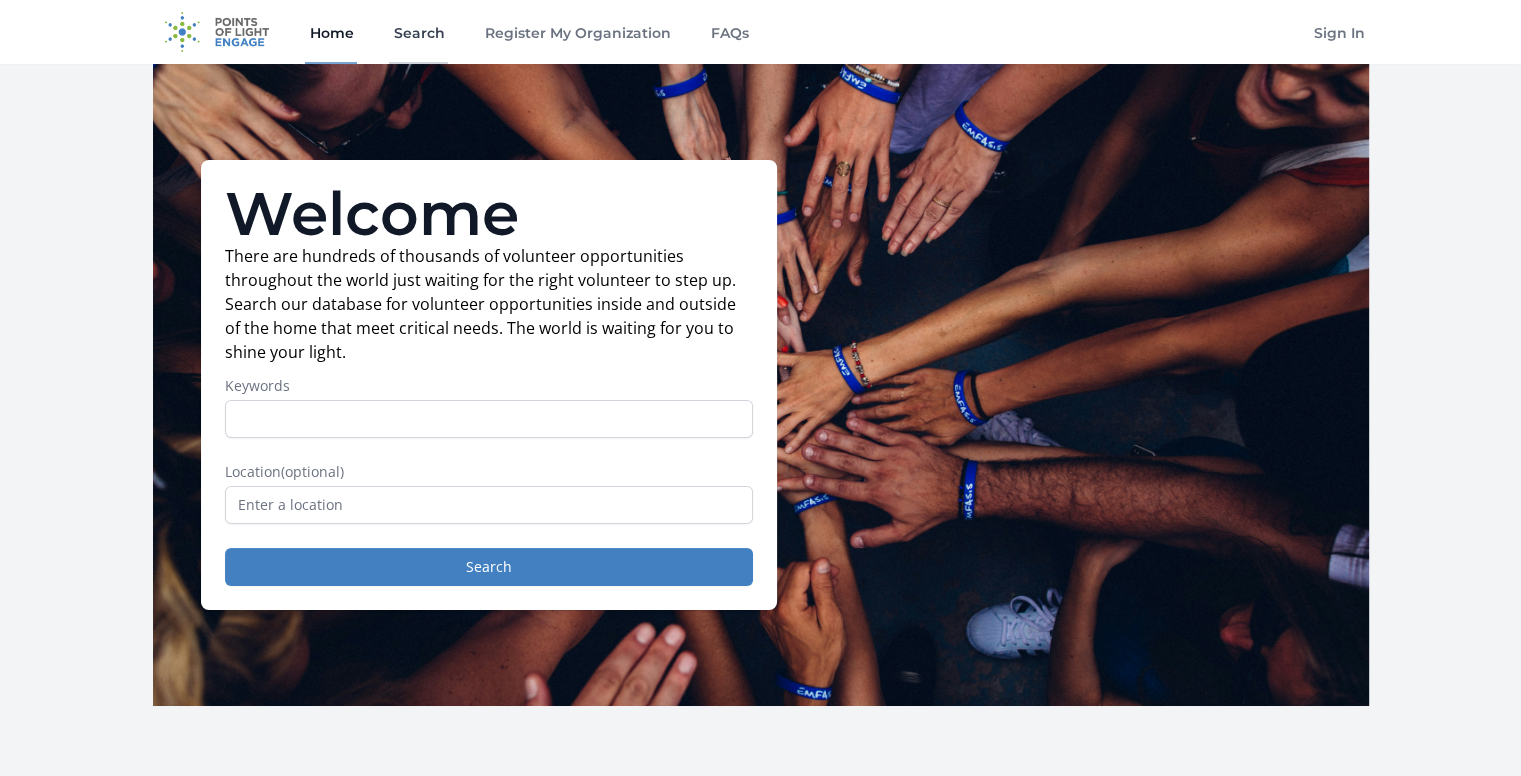 click on "Search" at bounding box center (418, 32) 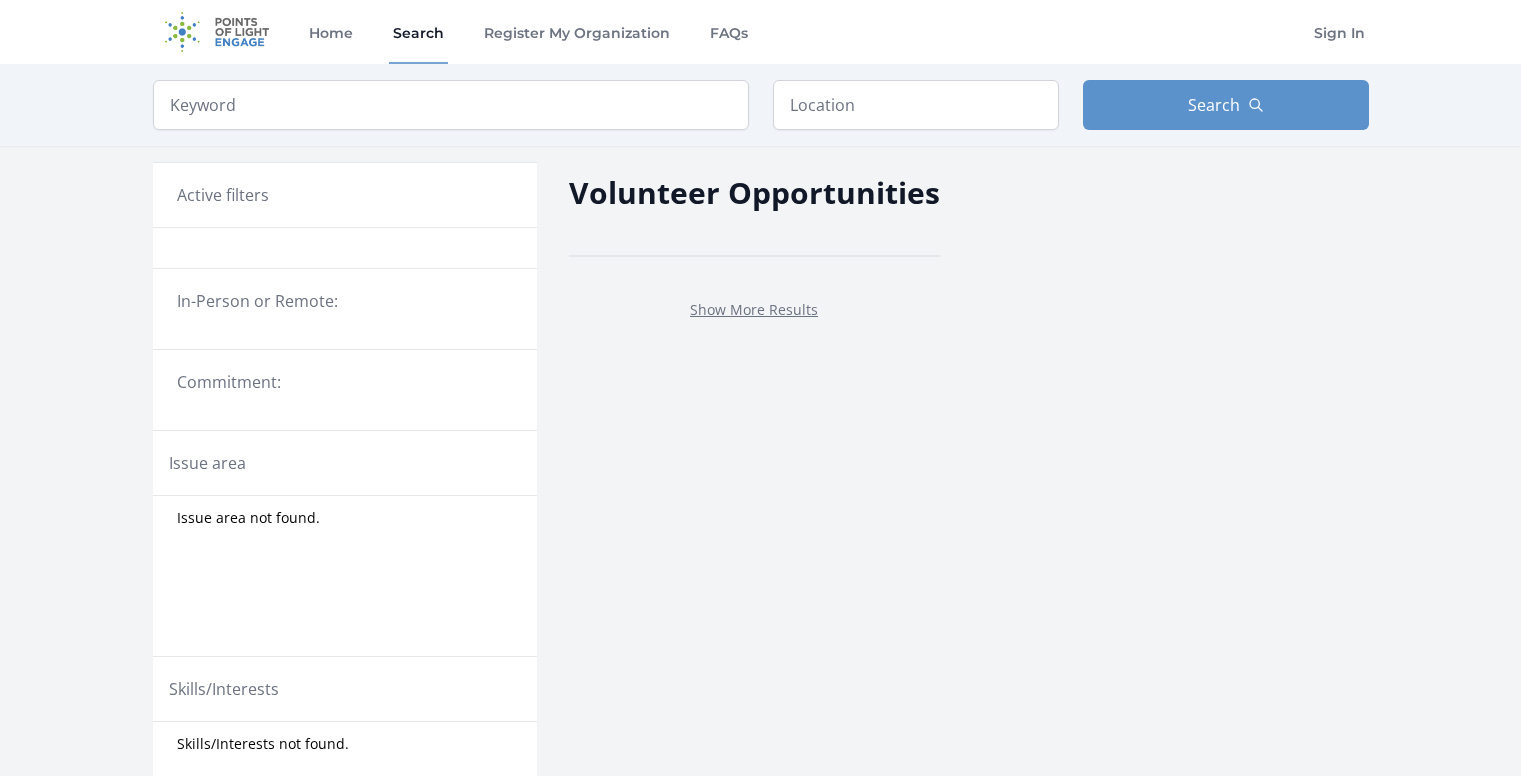 scroll, scrollTop: 0, scrollLeft: 0, axis: both 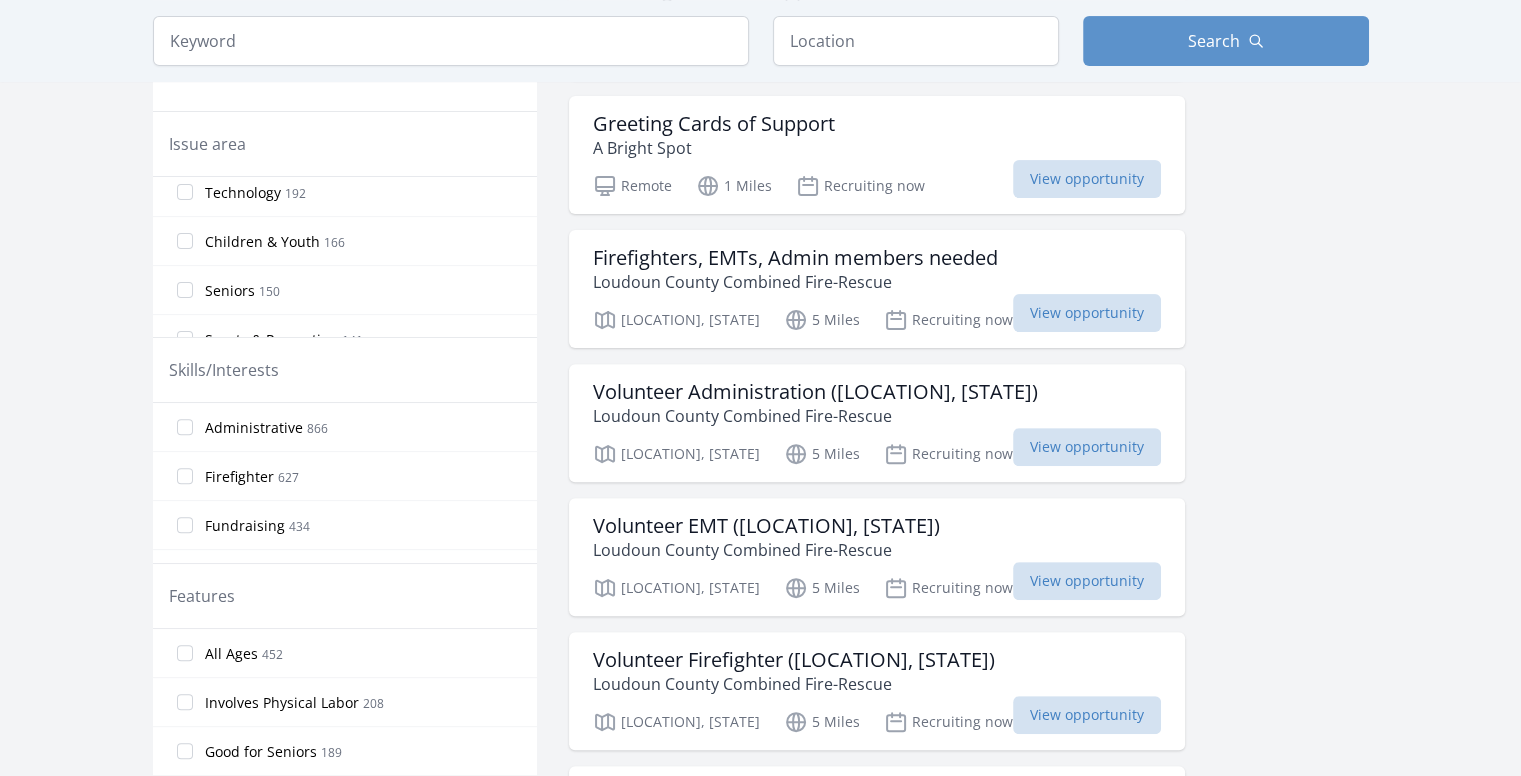 click on "192" at bounding box center (295, 193) 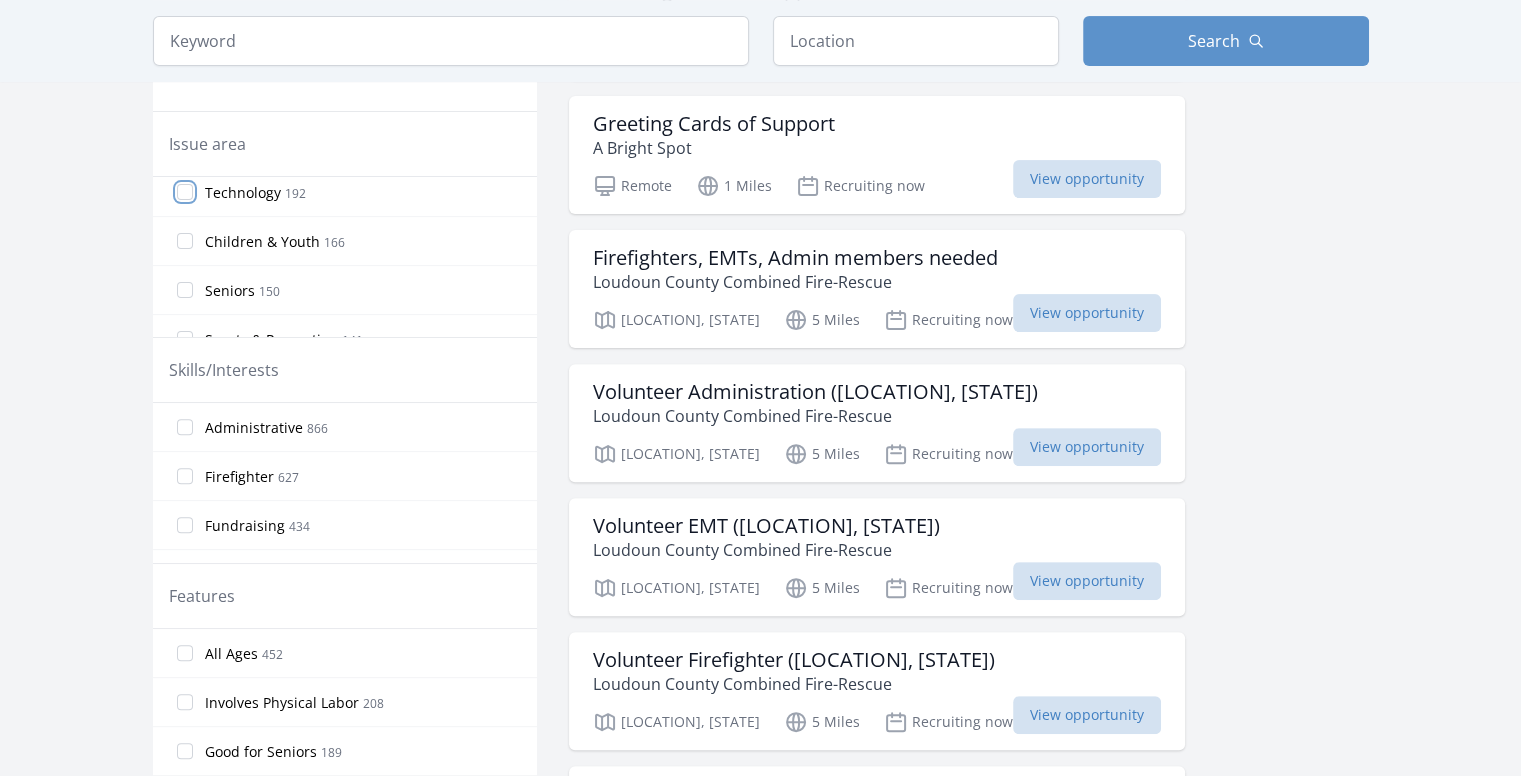 click on "Technology   192" at bounding box center (185, 192) 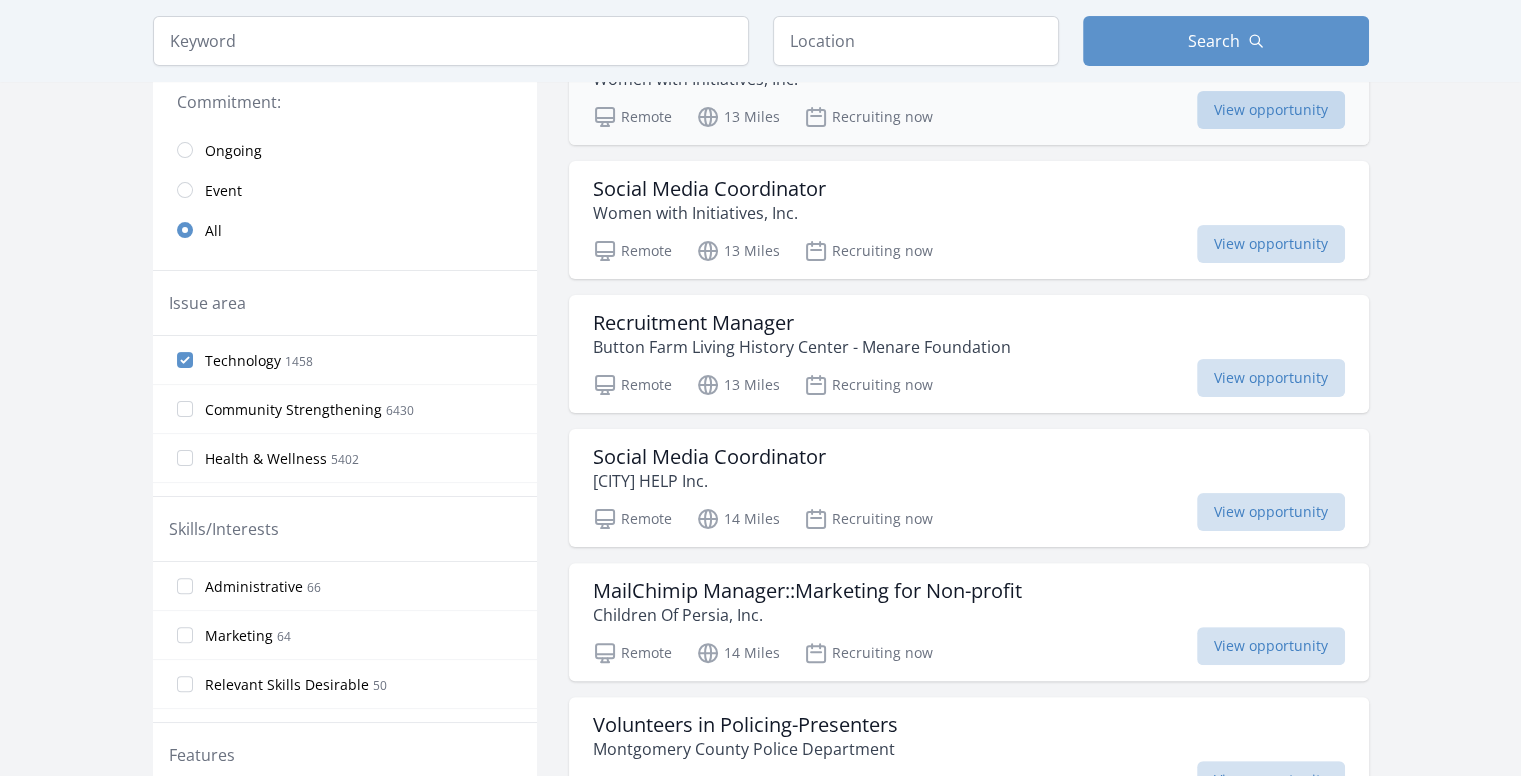 scroll, scrollTop: 400, scrollLeft: 0, axis: vertical 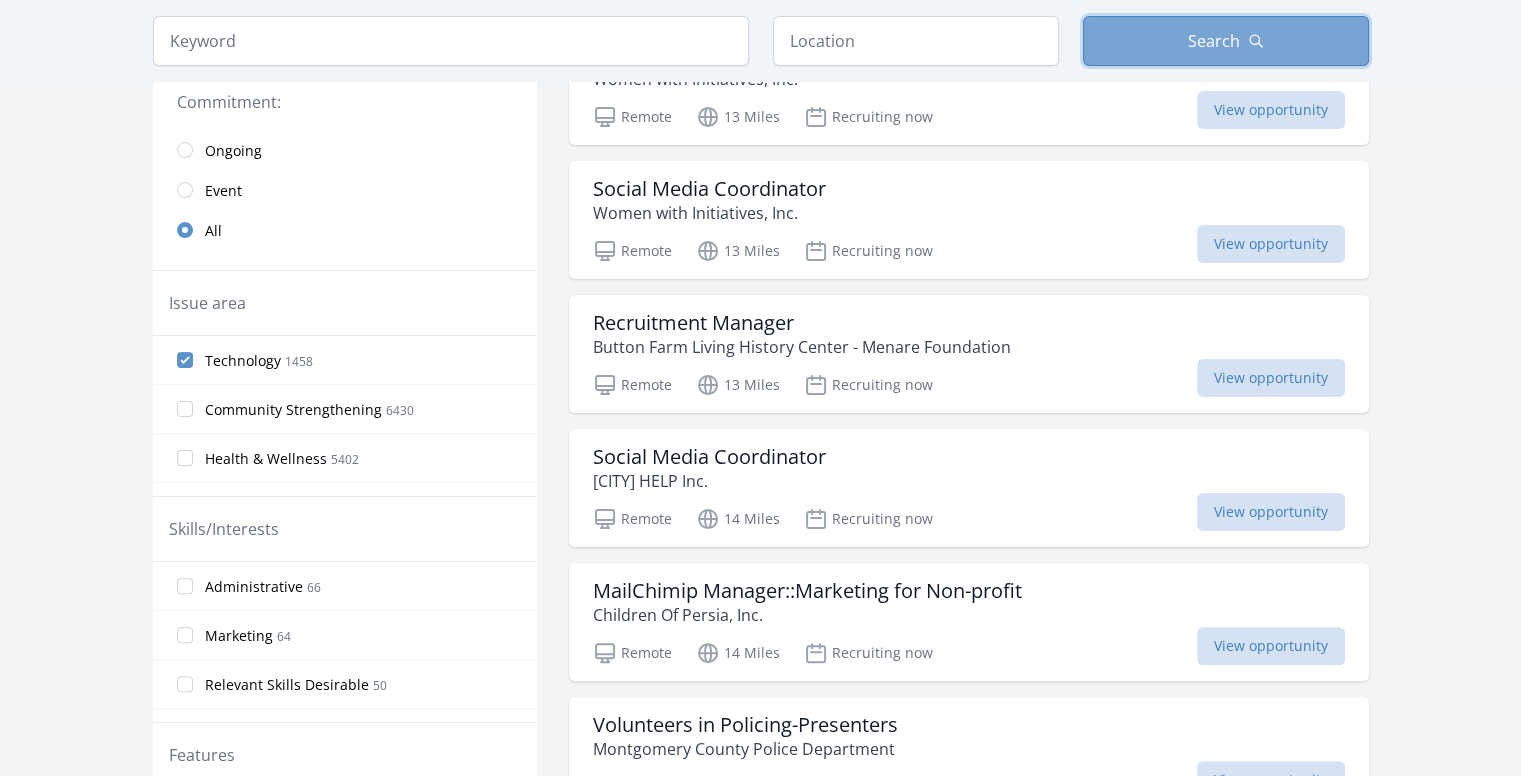 click on "Search" at bounding box center [1214, 41] 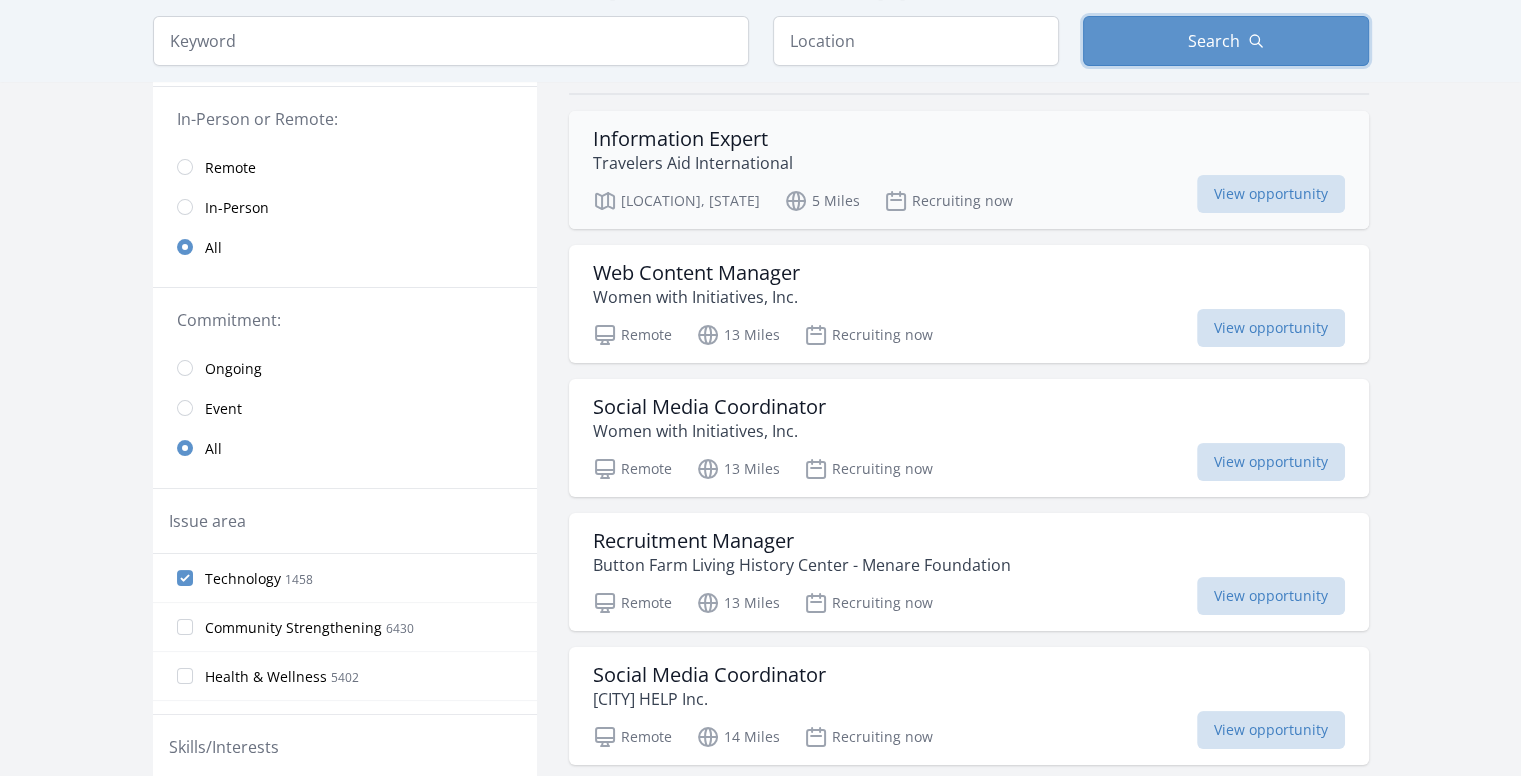 scroll, scrollTop: 0, scrollLeft: 0, axis: both 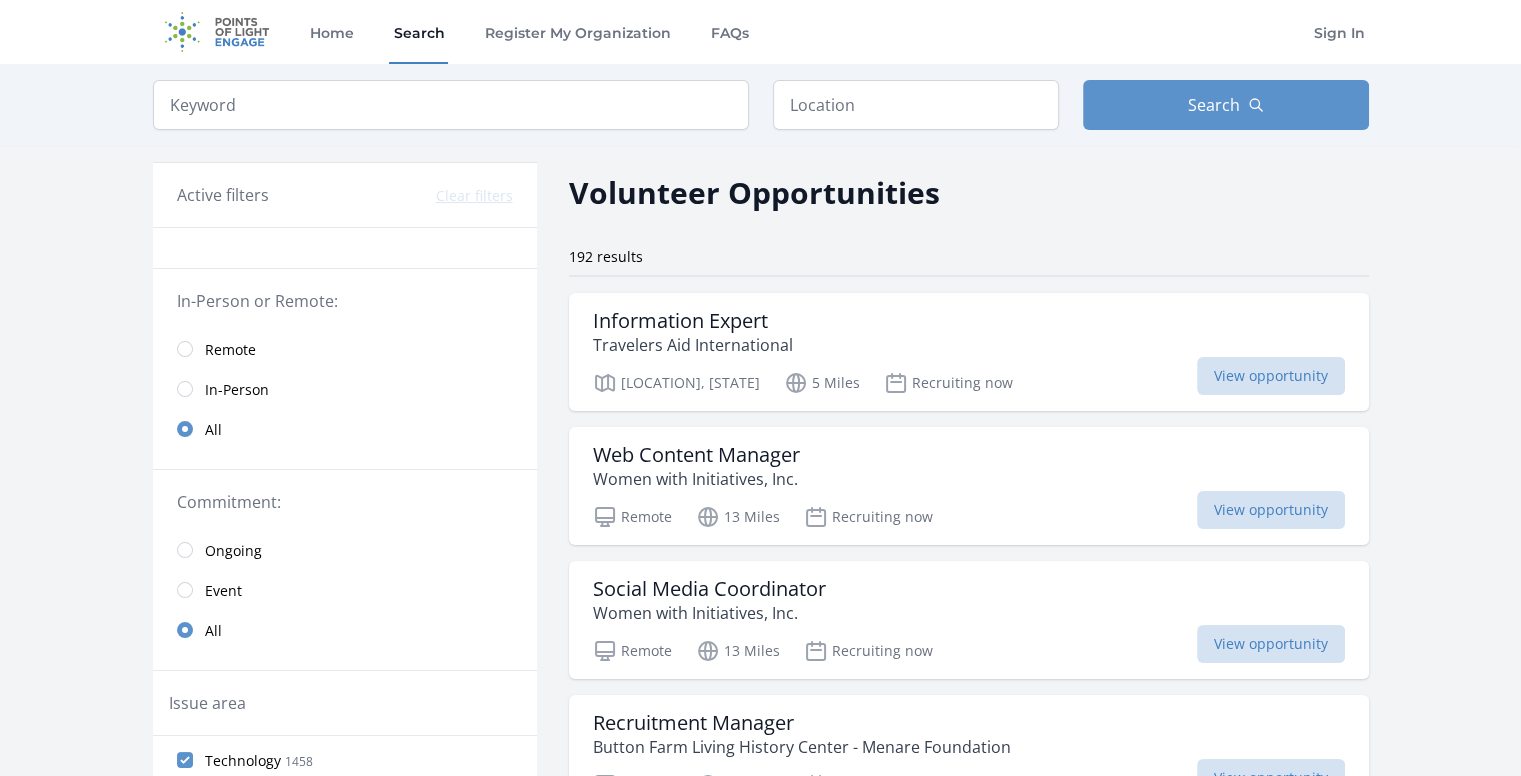 click on "Search" at bounding box center (418, 32) 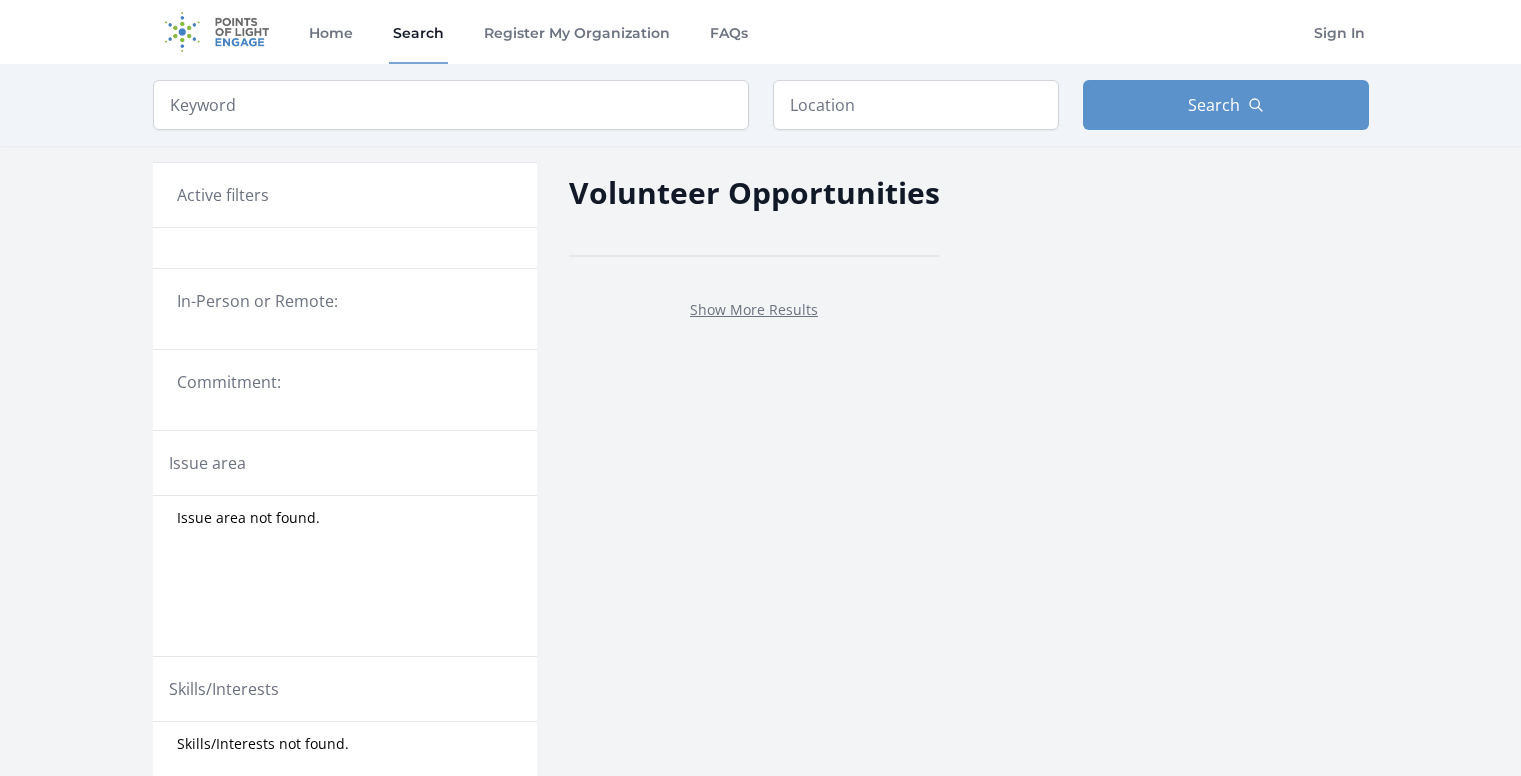 scroll, scrollTop: 0, scrollLeft: 0, axis: both 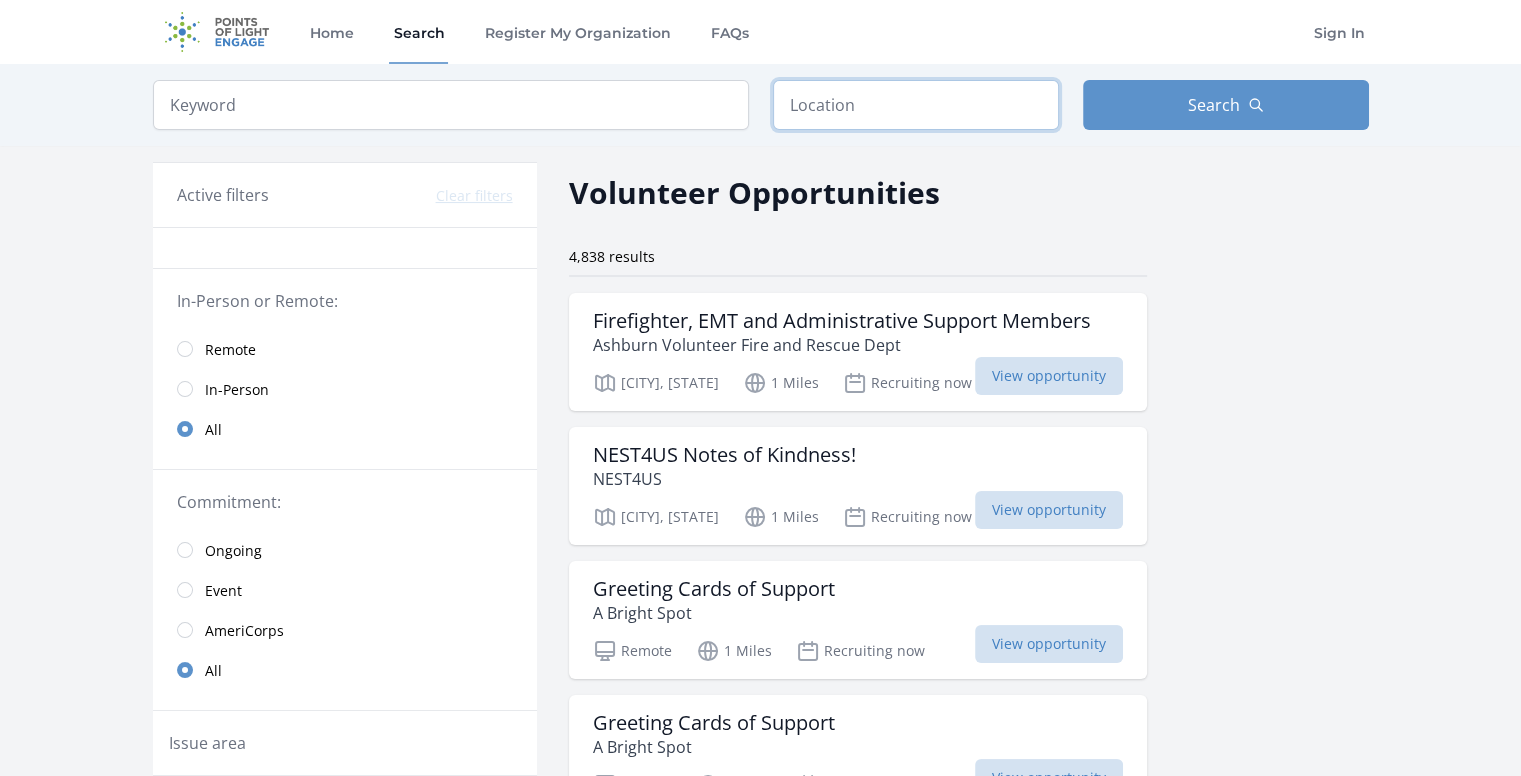 click at bounding box center (916, 105) 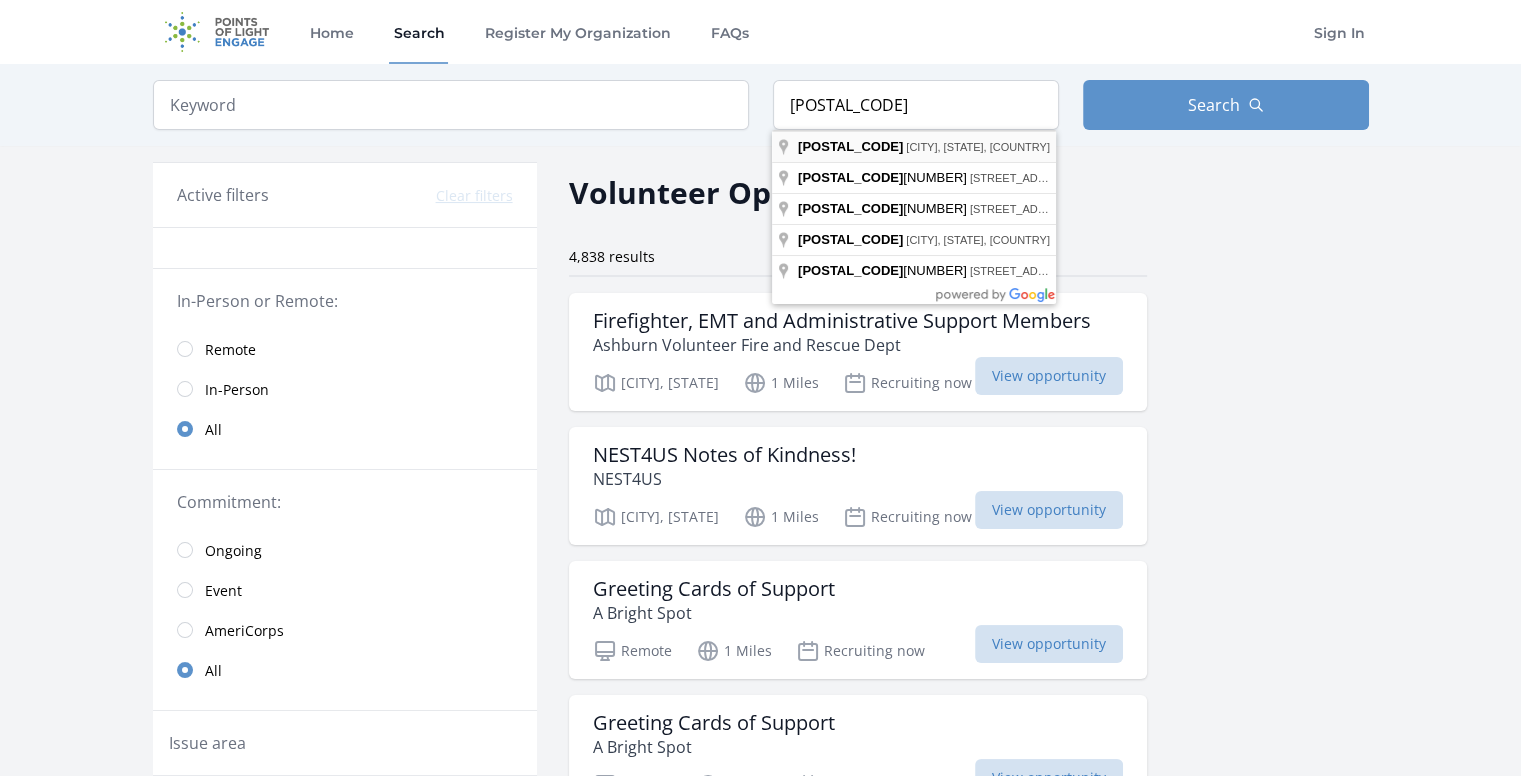 type on "[CITY], [STATE] [POSTAL_CODE], [COUNTRY]" 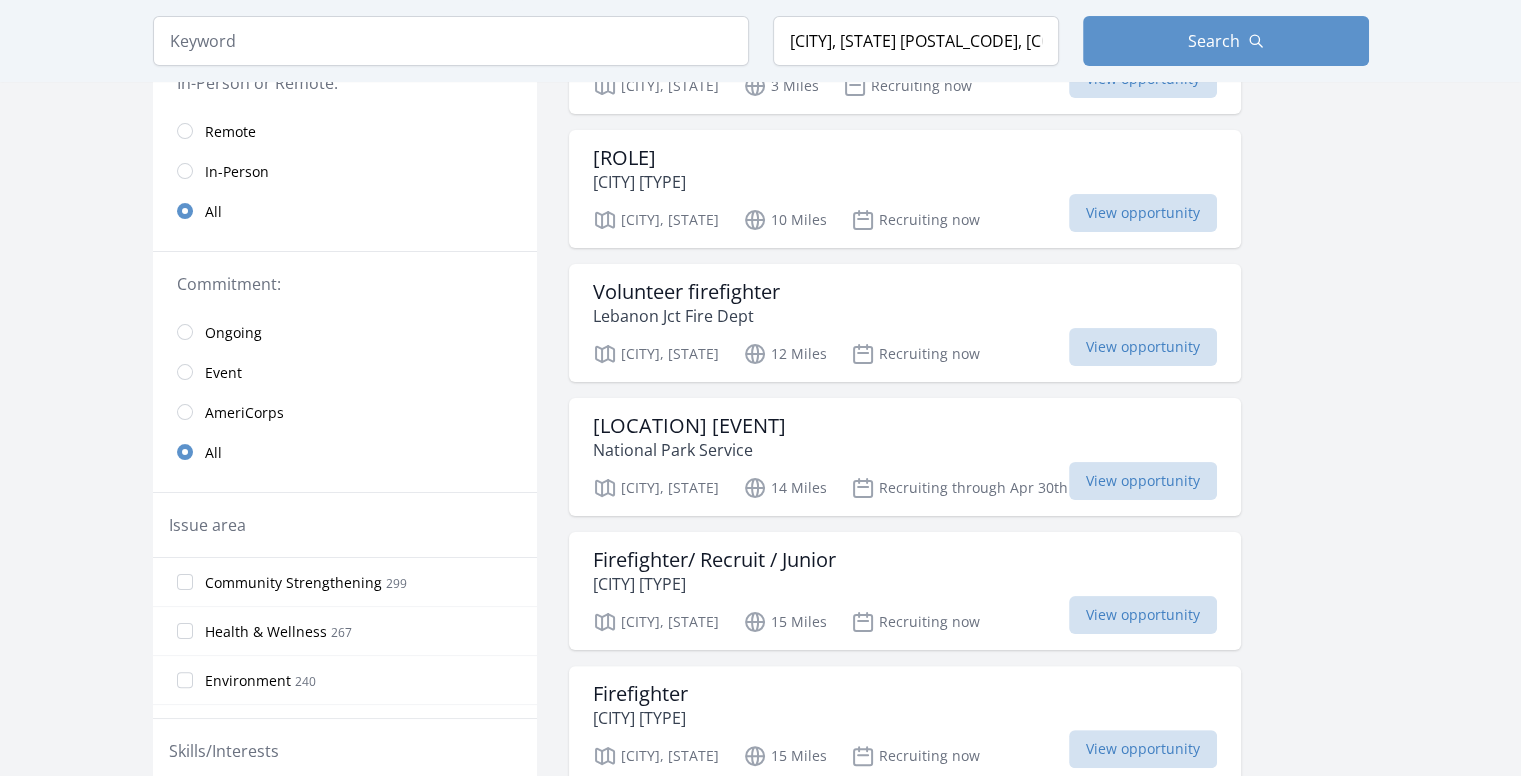scroll, scrollTop: 298, scrollLeft: 0, axis: vertical 